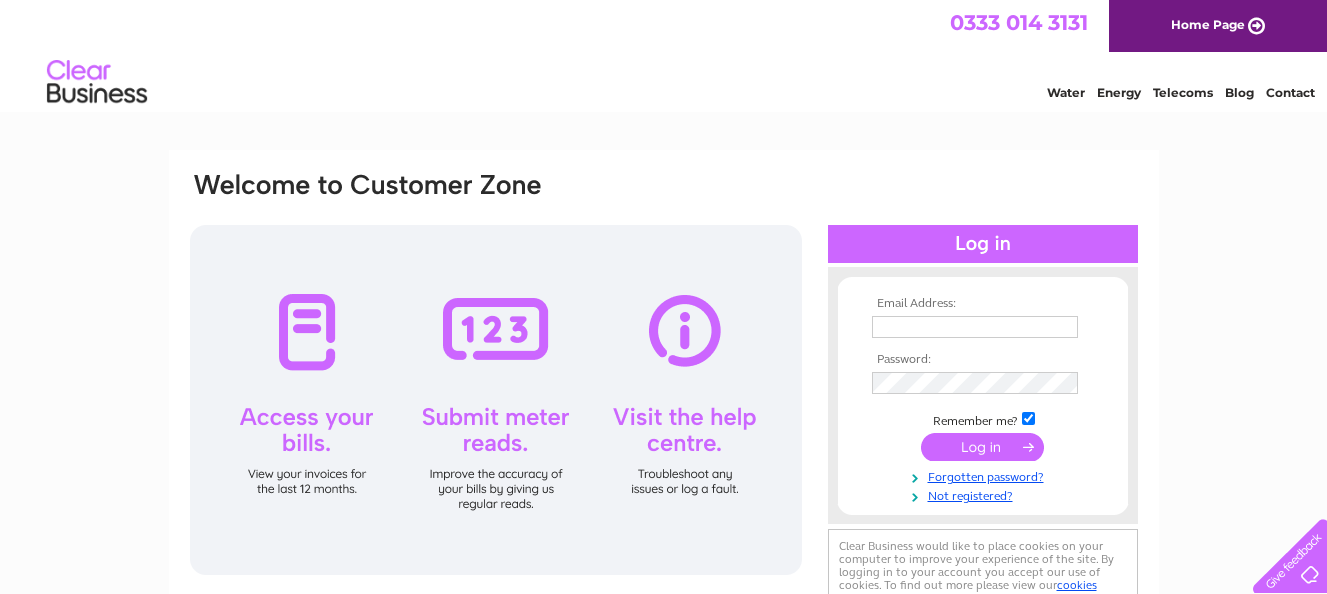 scroll, scrollTop: 0, scrollLeft: 0, axis: both 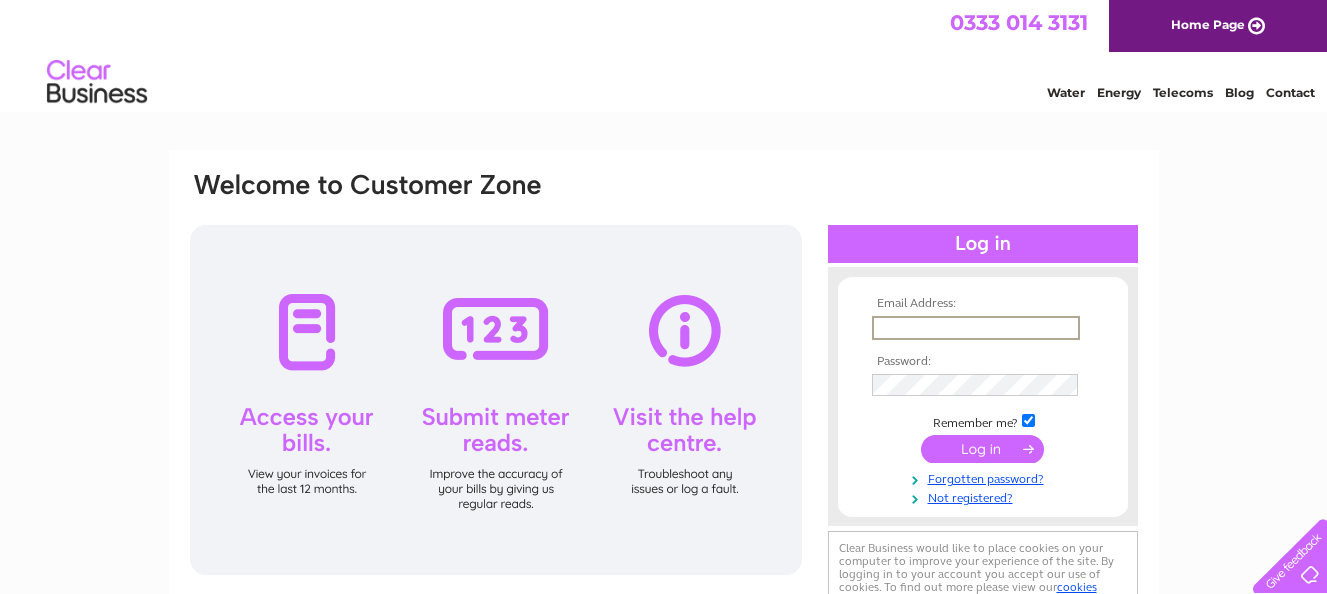 click at bounding box center (976, 328) 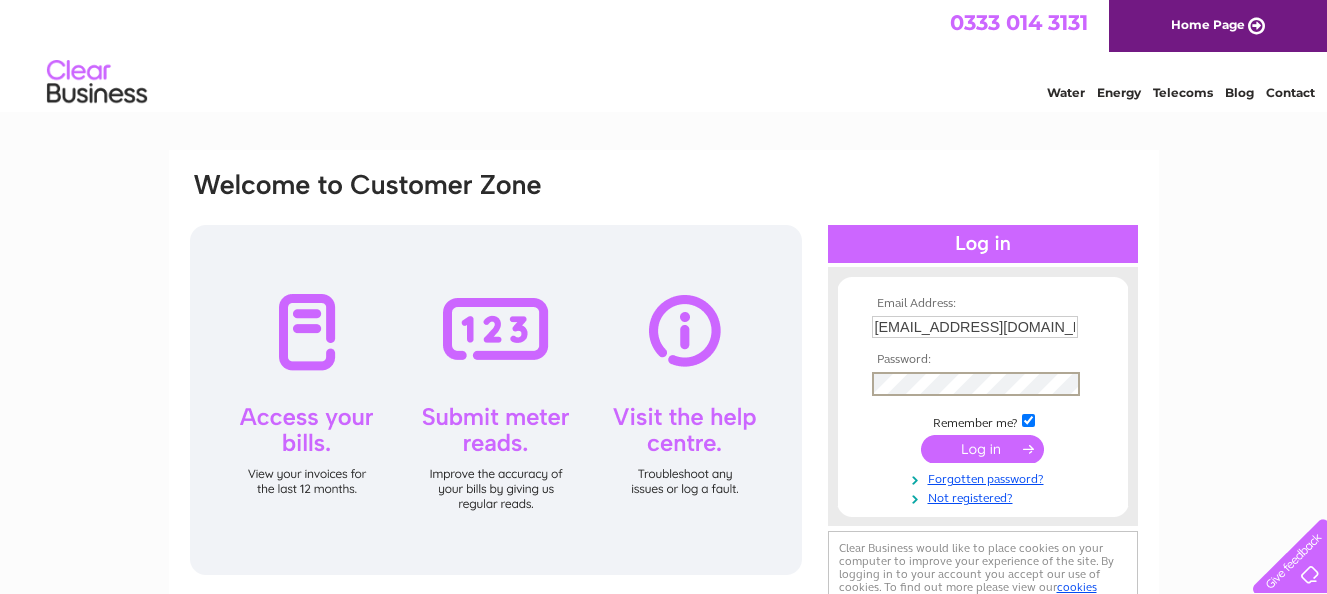 click at bounding box center [982, 449] 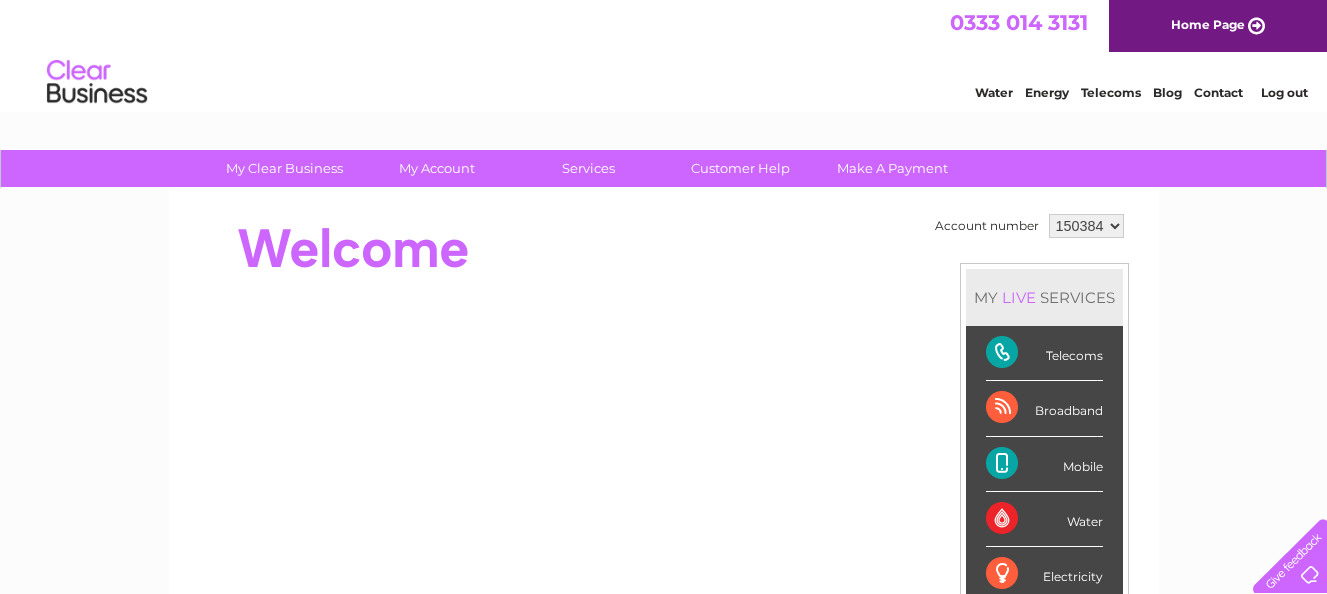 scroll, scrollTop: 0, scrollLeft: 0, axis: both 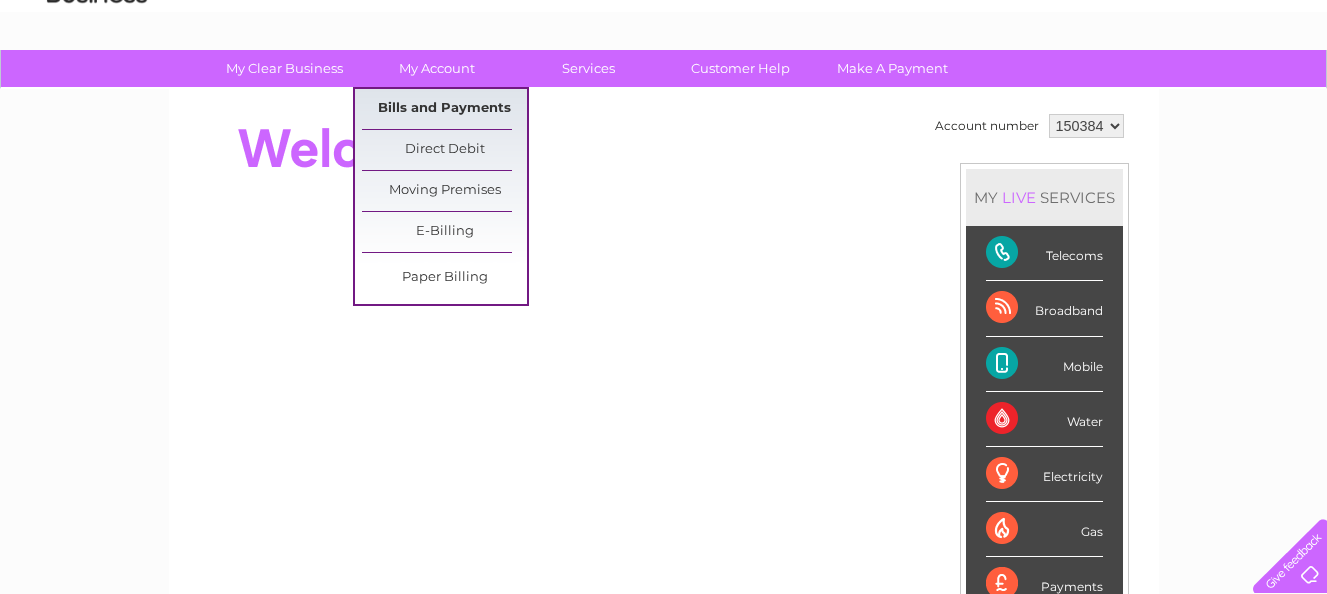 click on "Bills and Payments" at bounding box center (444, 109) 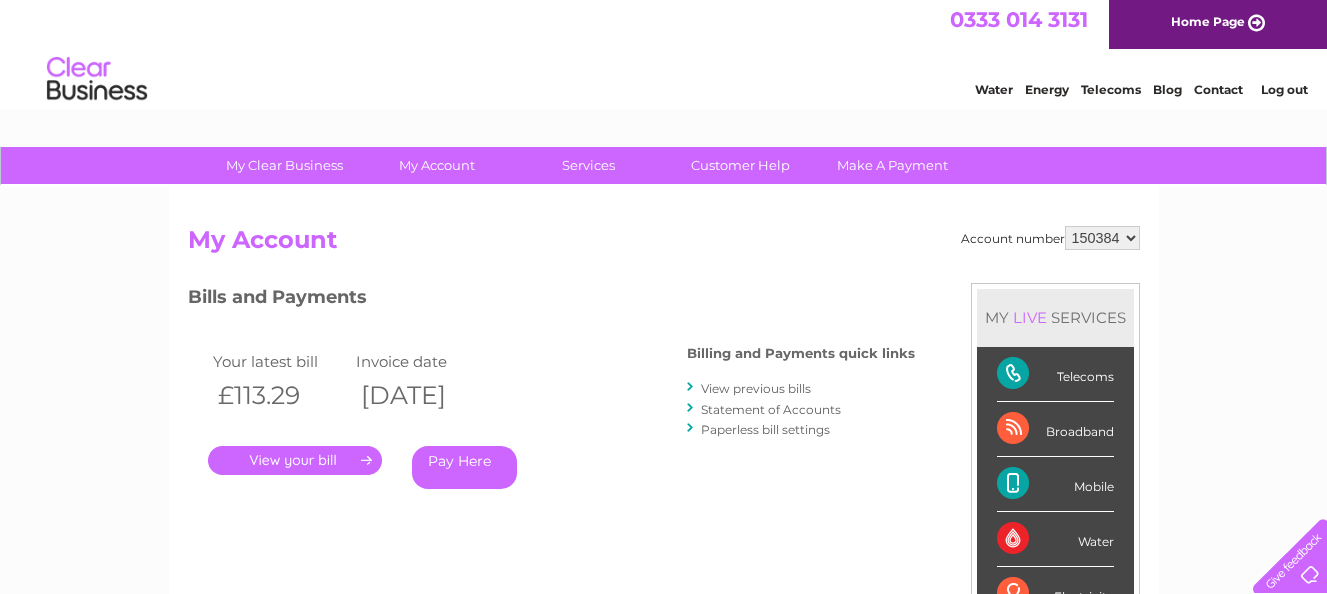 scroll, scrollTop: 0, scrollLeft: 0, axis: both 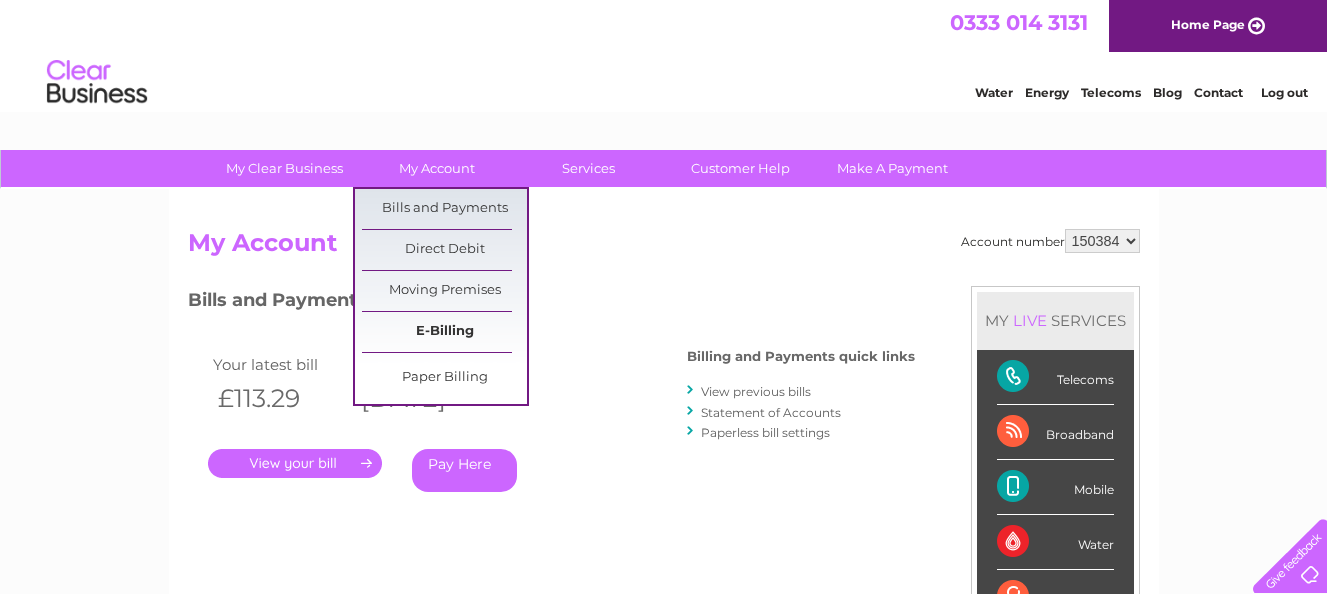 click on "E-Billing" at bounding box center [444, 332] 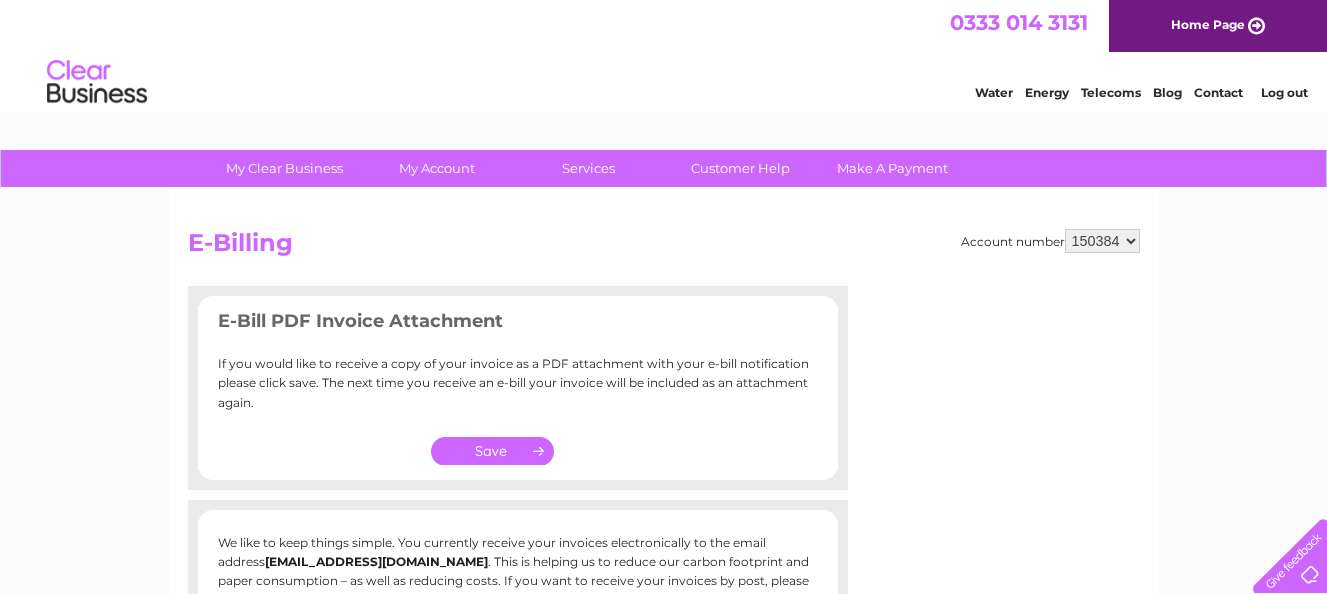 scroll, scrollTop: 0, scrollLeft: 0, axis: both 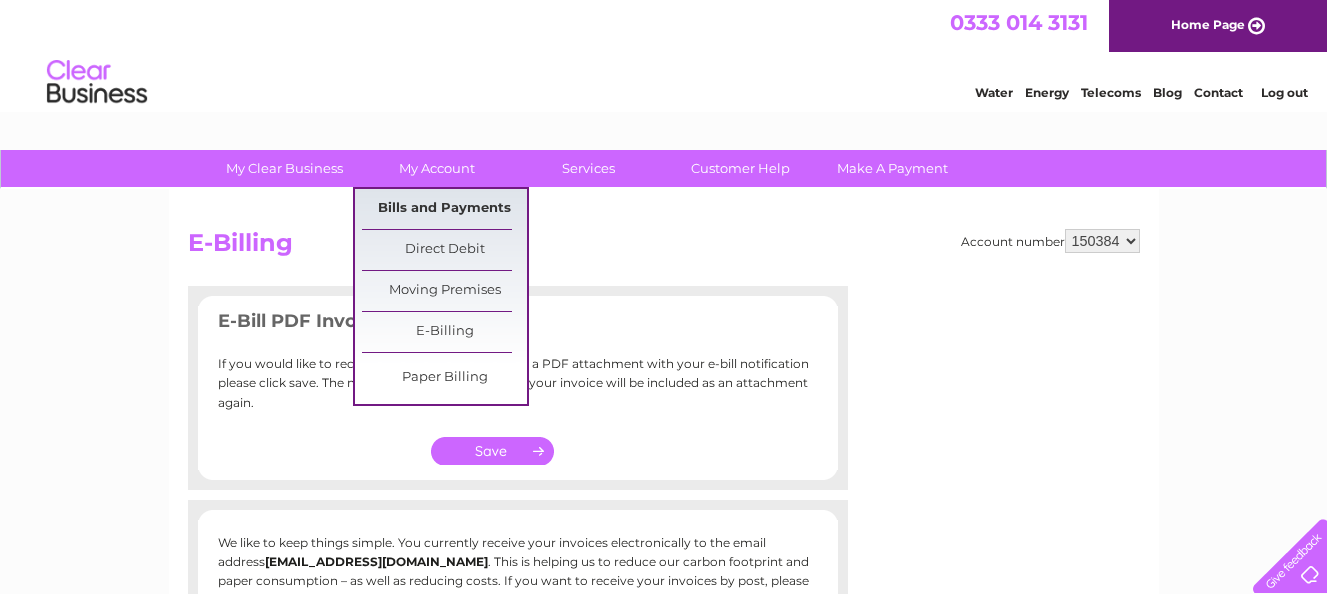 click on "Bills and Payments" at bounding box center (444, 209) 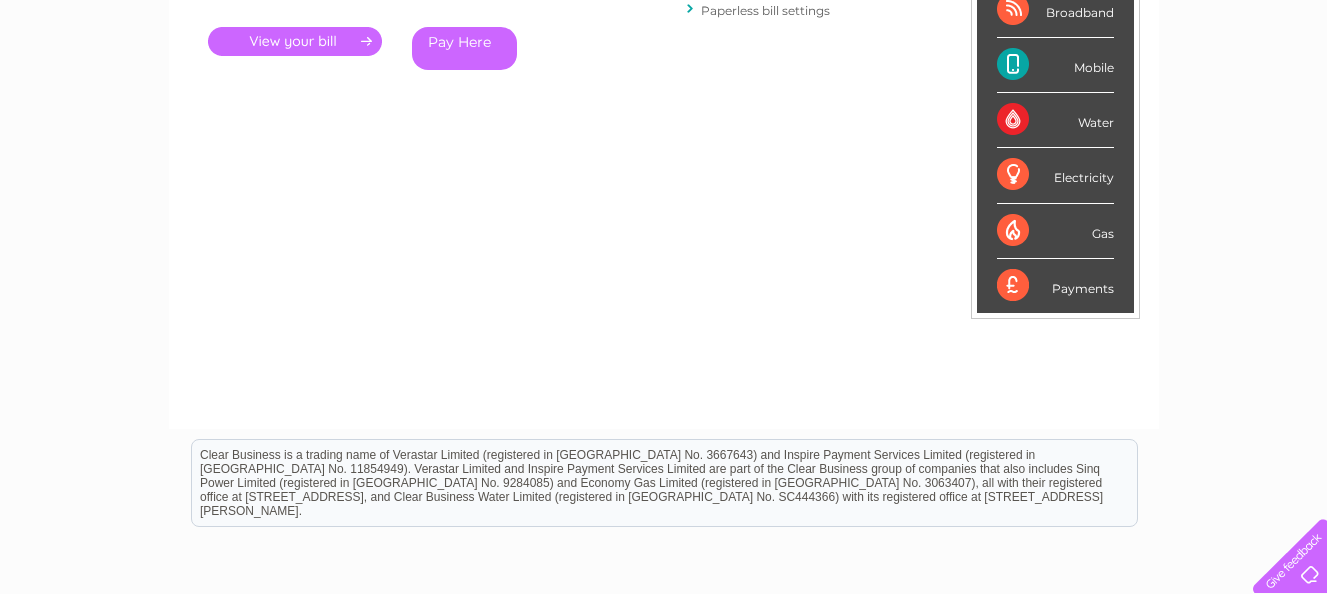 scroll, scrollTop: 300, scrollLeft: 0, axis: vertical 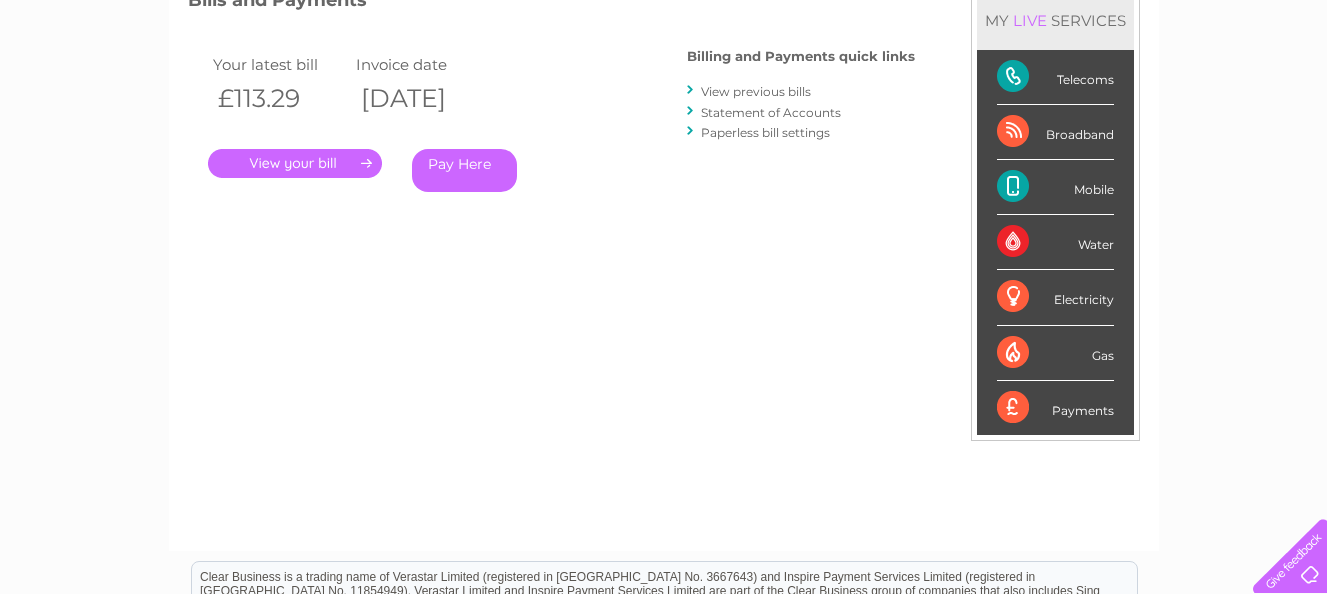 click on "View previous bills" at bounding box center [756, 91] 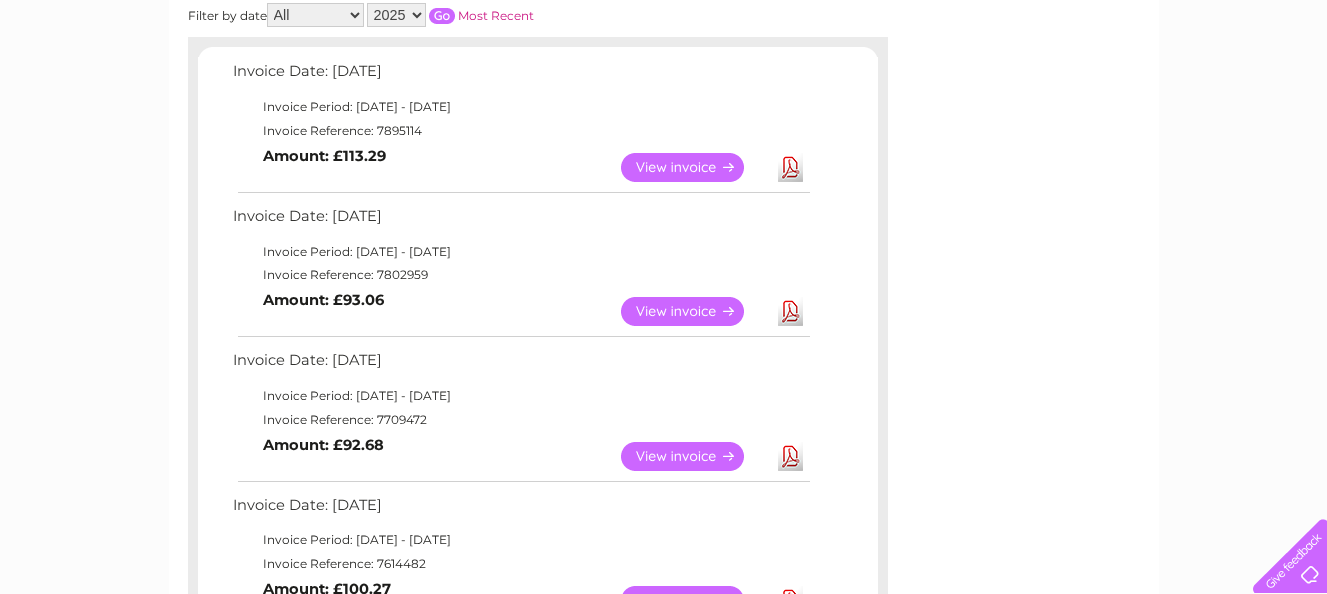 scroll, scrollTop: 400, scrollLeft: 0, axis: vertical 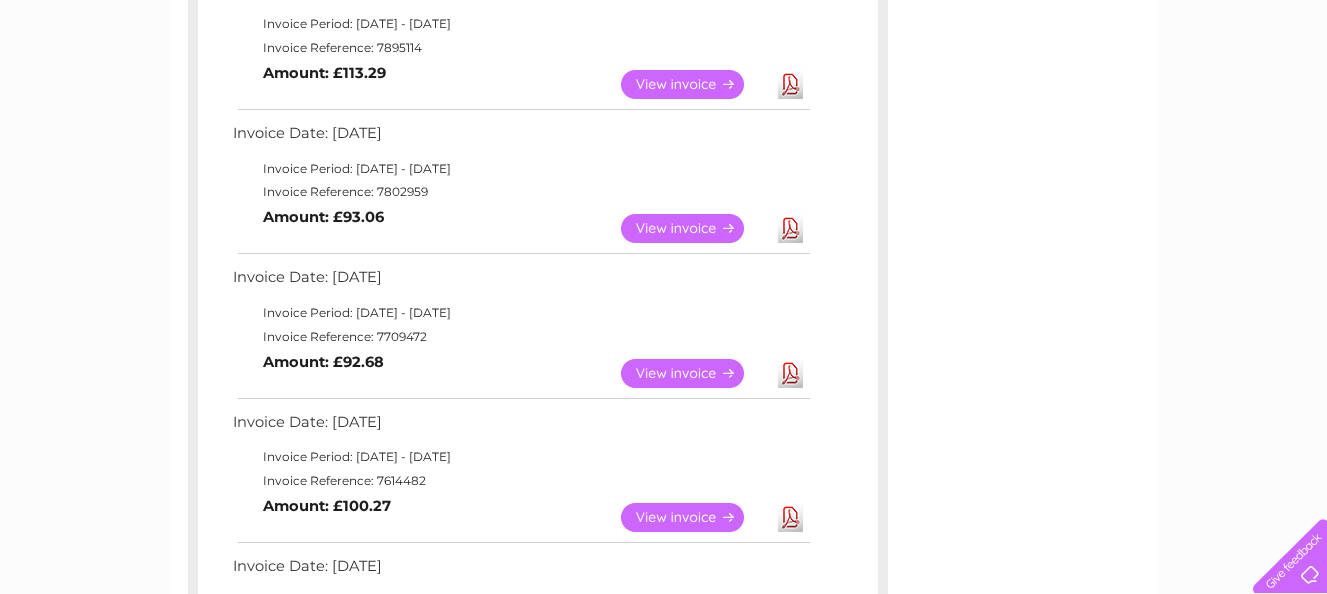 click on "View" at bounding box center [694, 373] 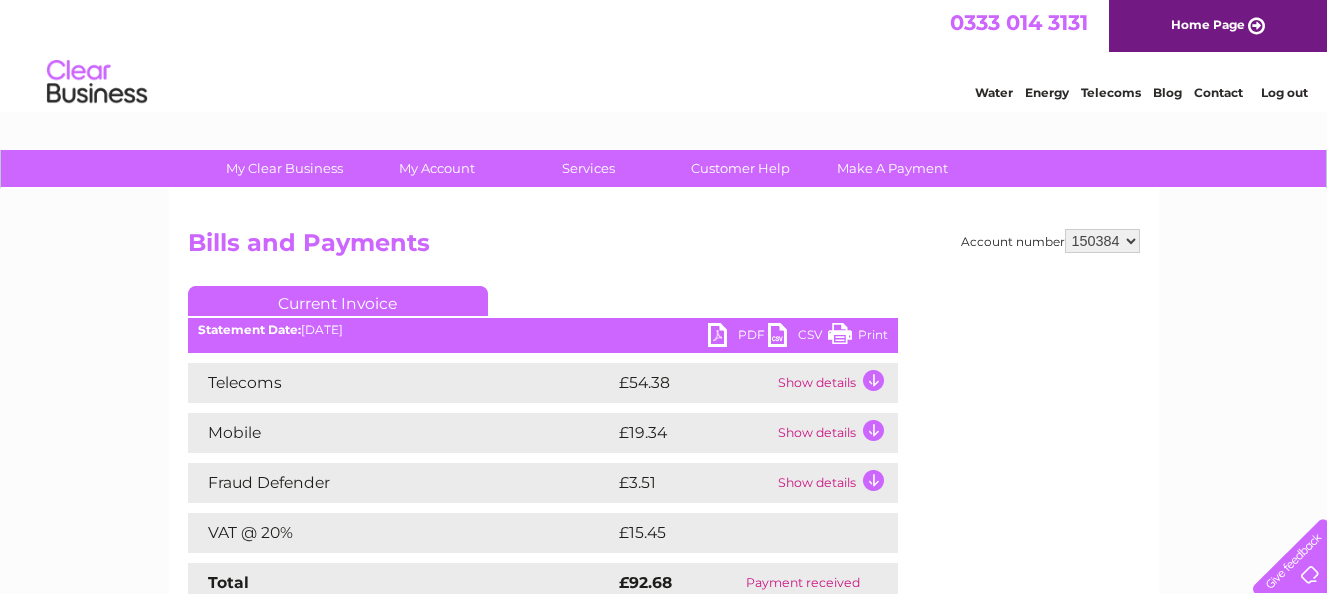 scroll, scrollTop: 0, scrollLeft: 0, axis: both 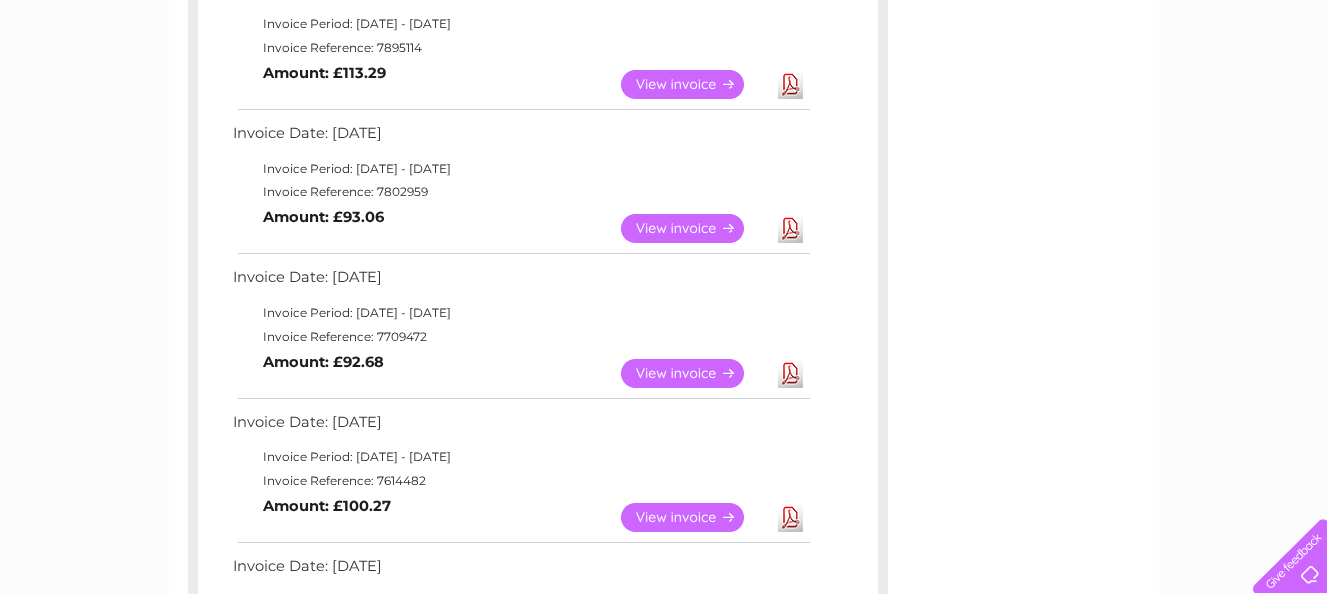 click on "Download" at bounding box center [790, 228] 